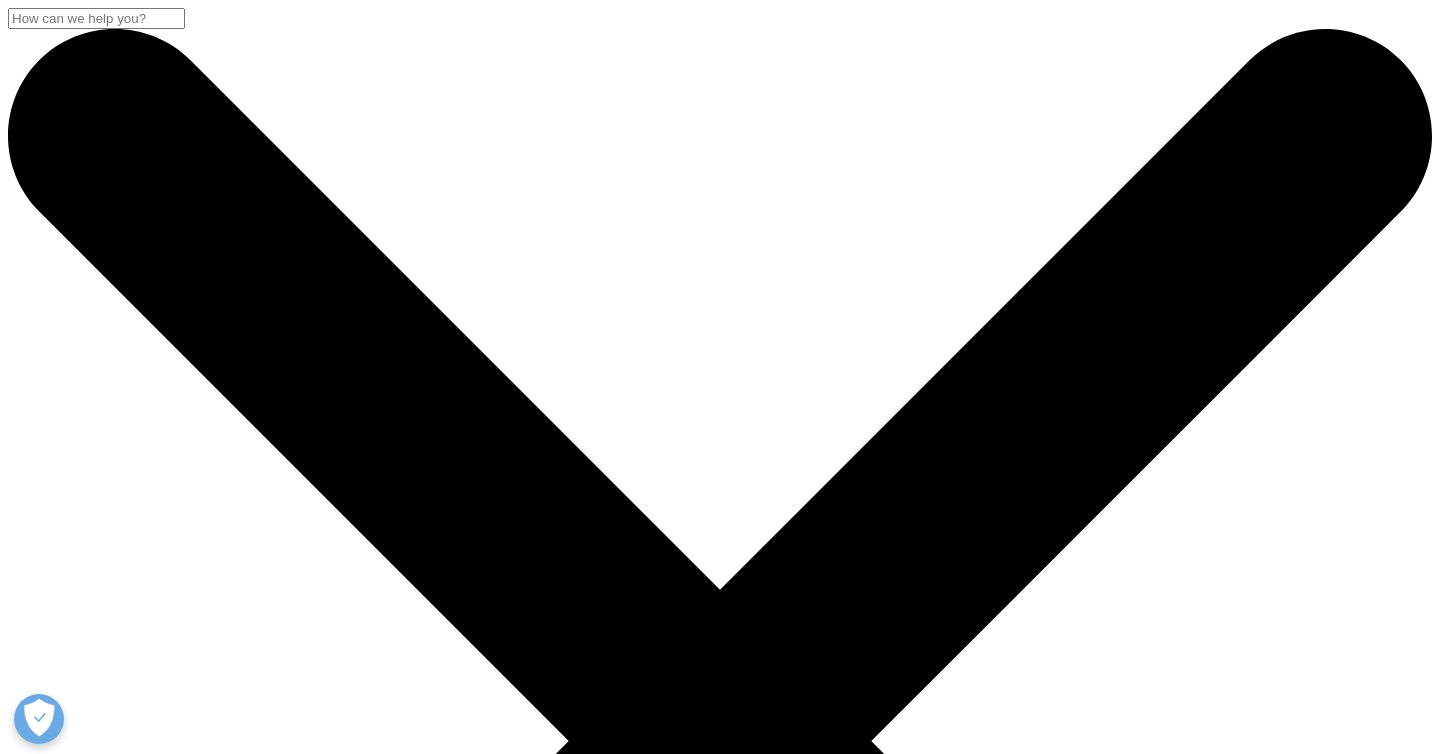 scroll, scrollTop: 0, scrollLeft: 0, axis: both 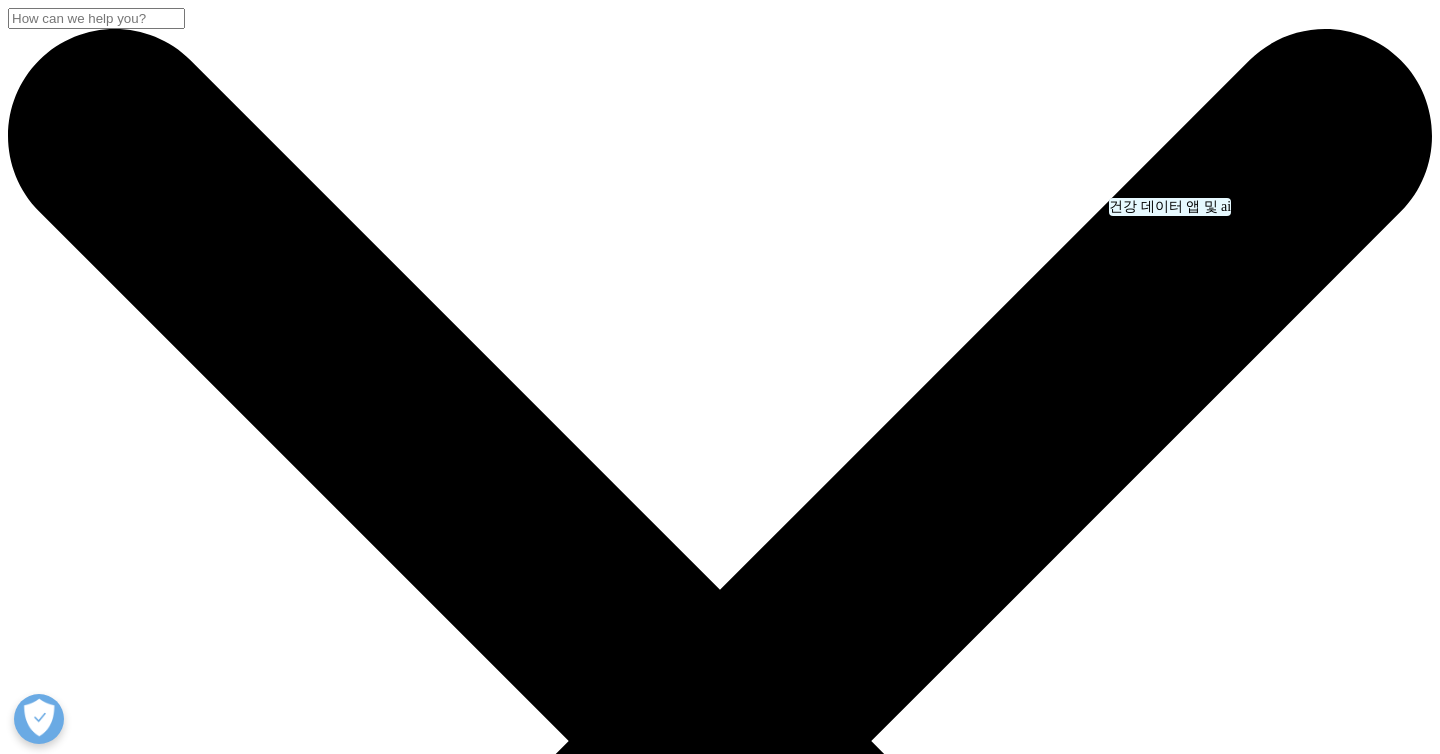 click on "Health Data Apps & AI" at bounding box center [163, 13269] 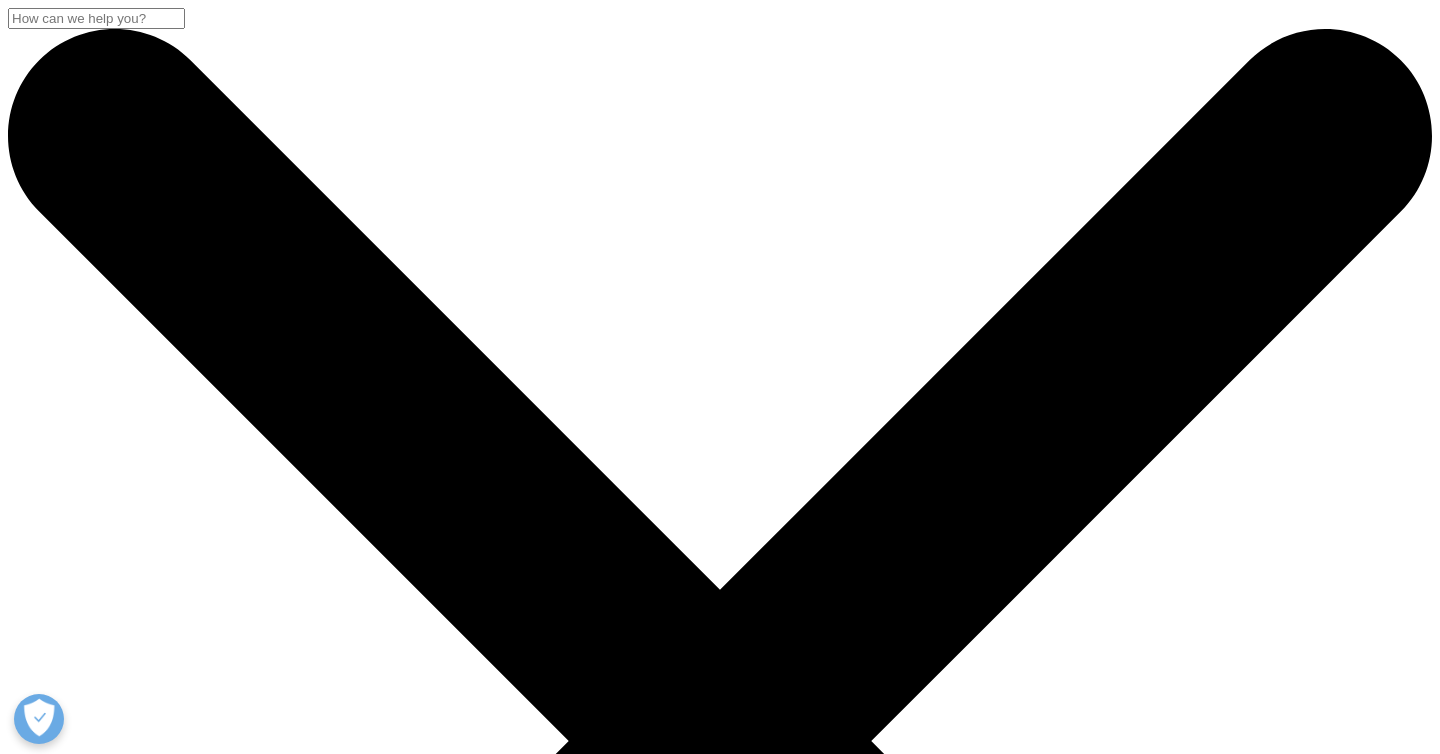 click on "OK" at bounding box center [25, 28971] 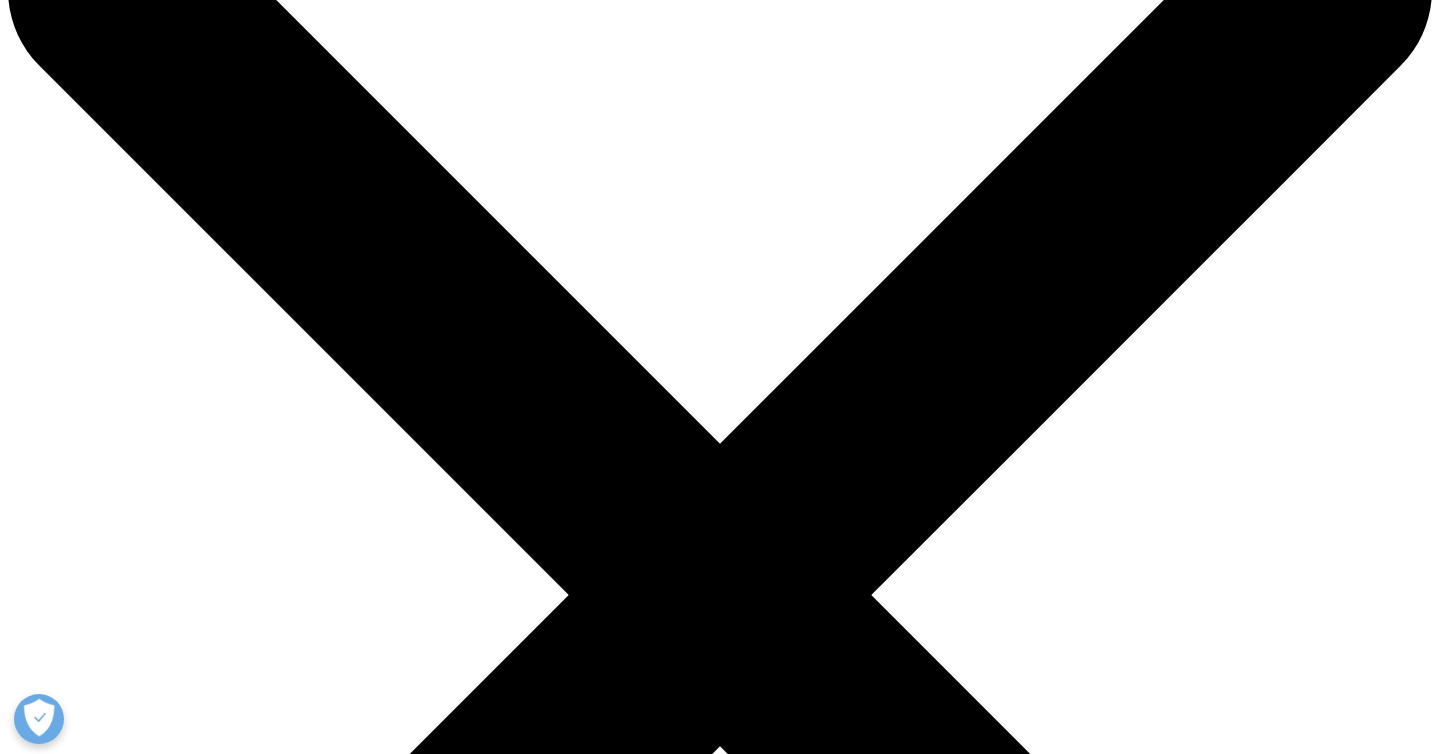 scroll, scrollTop: 0, scrollLeft: 0, axis: both 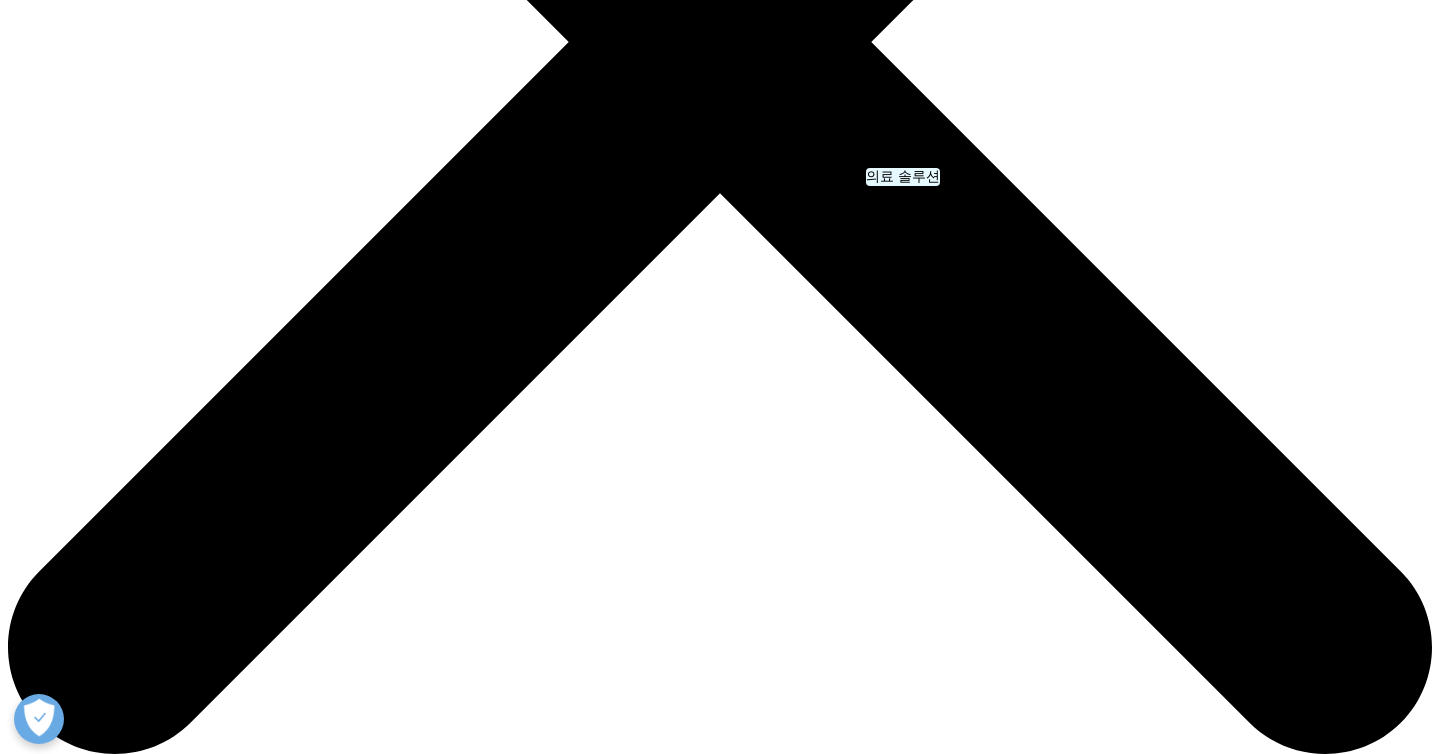 click on "Healthcare Solutions" at bounding box center [115, 25337] 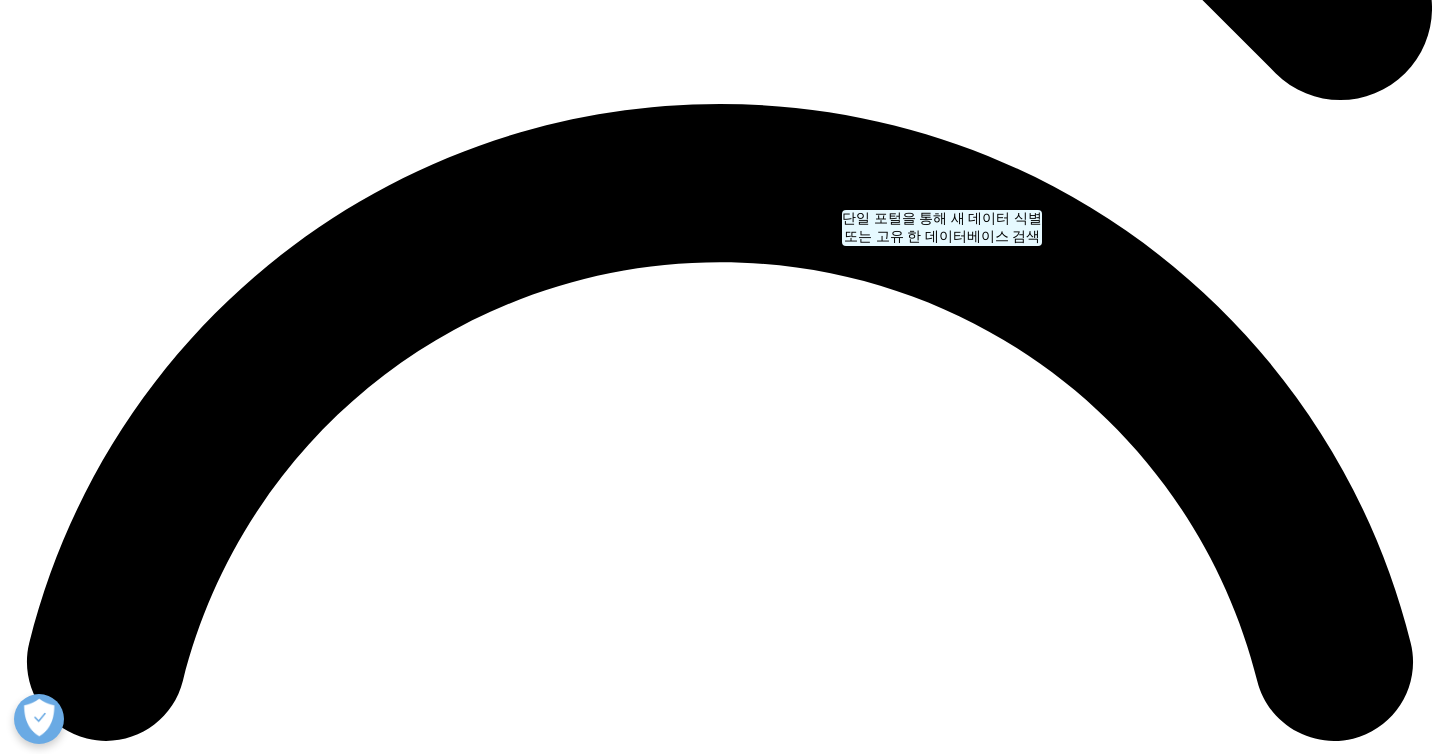 scroll, scrollTop: 2783, scrollLeft: 0, axis: vertical 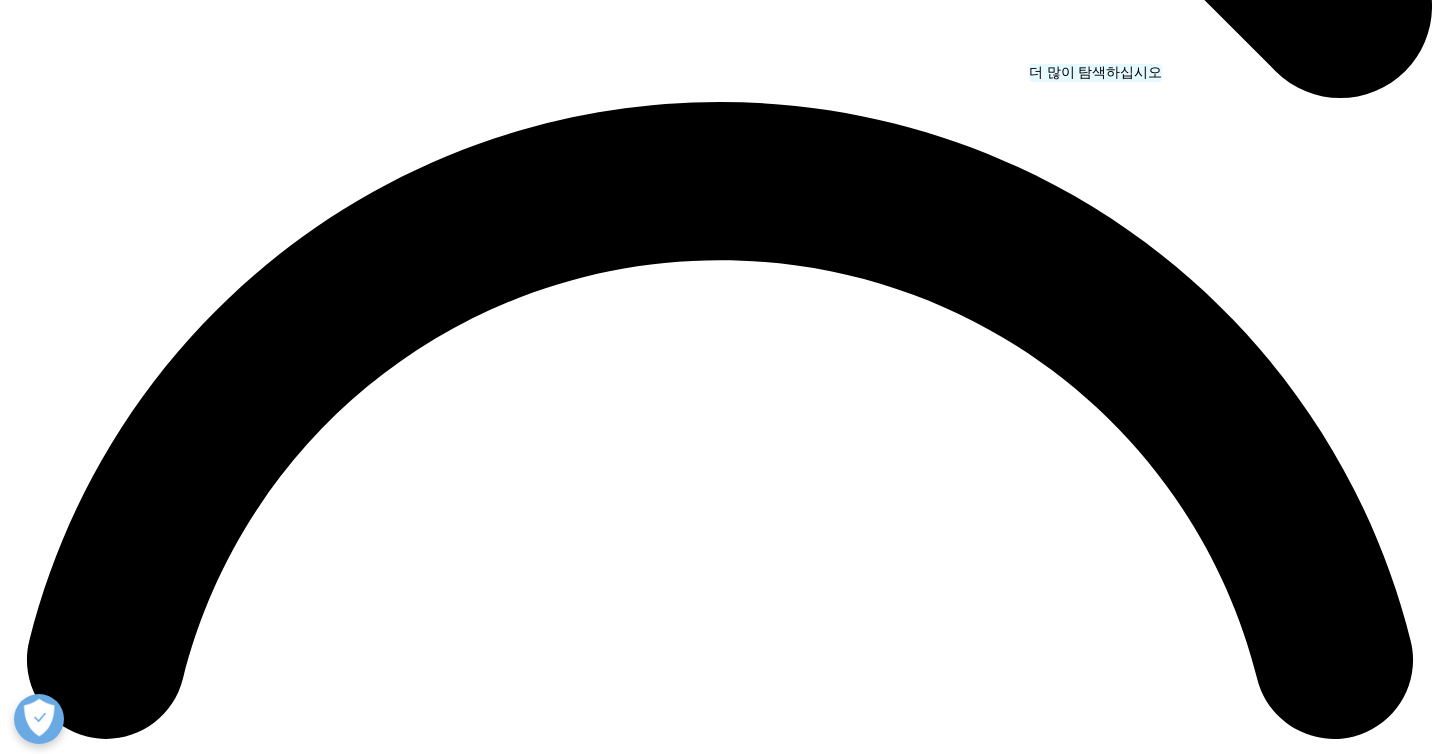click on "Explore More" at bounding box center [92, 23277] 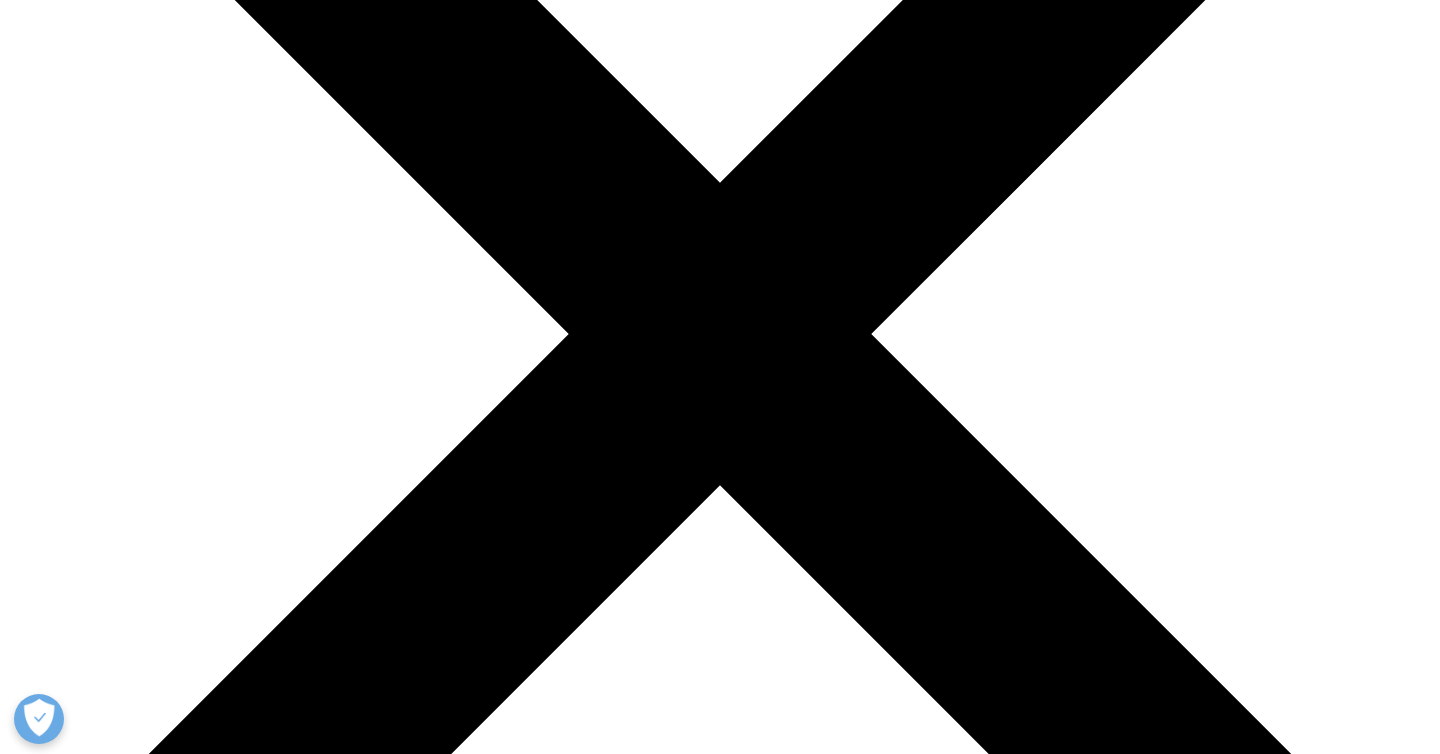 scroll, scrollTop: 0, scrollLeft: 0, axis: both 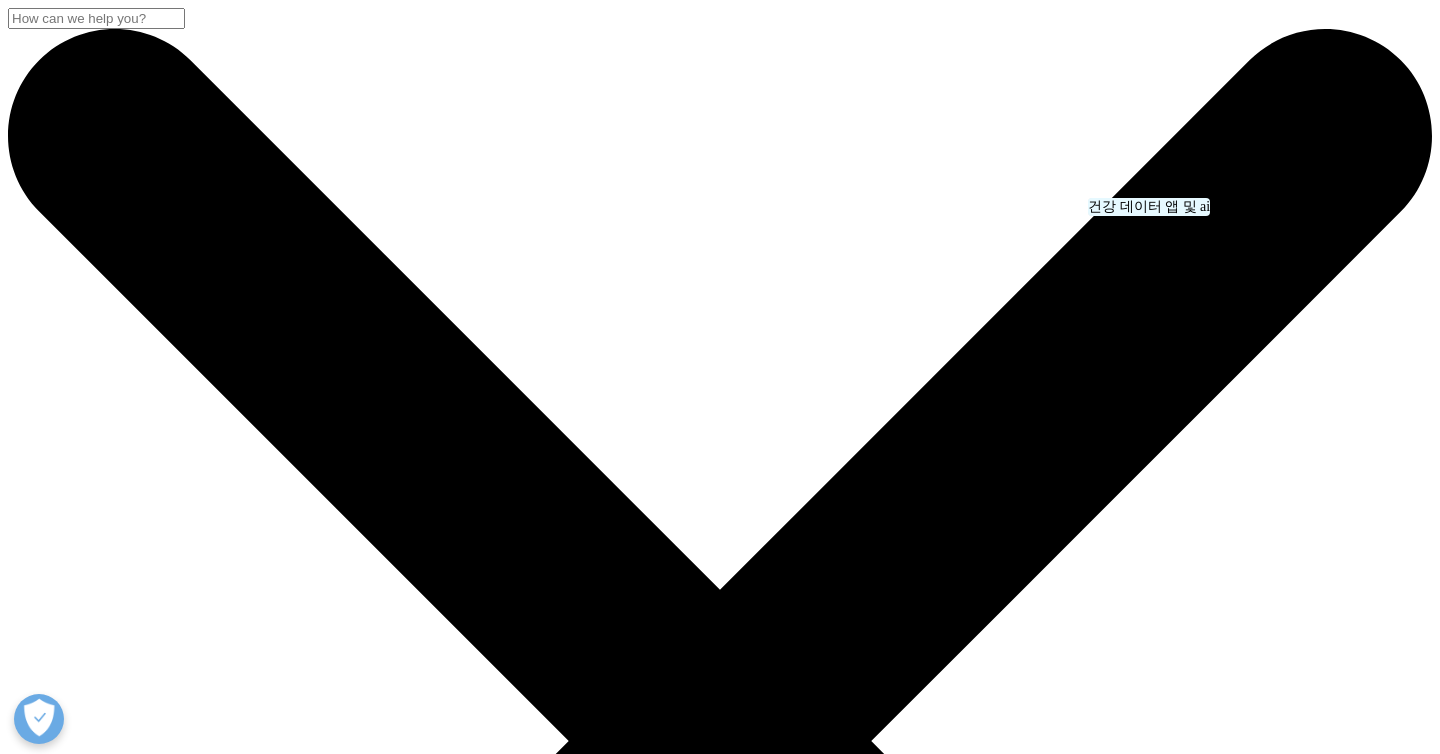 click on "Health Data Apps & AI" at bounding box center [163, 13286] 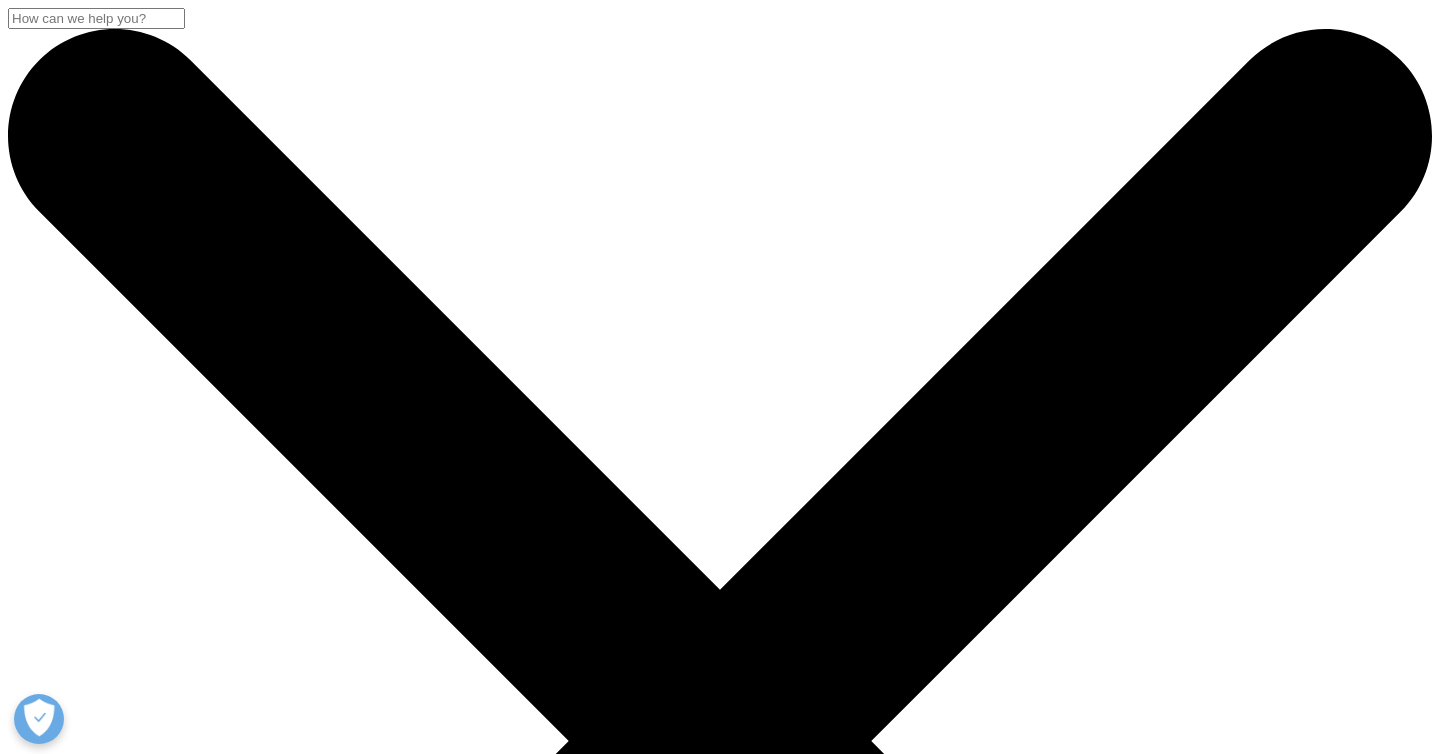 scroll, scrollTop: 2159, scrollLeft: 0, axis: vertical 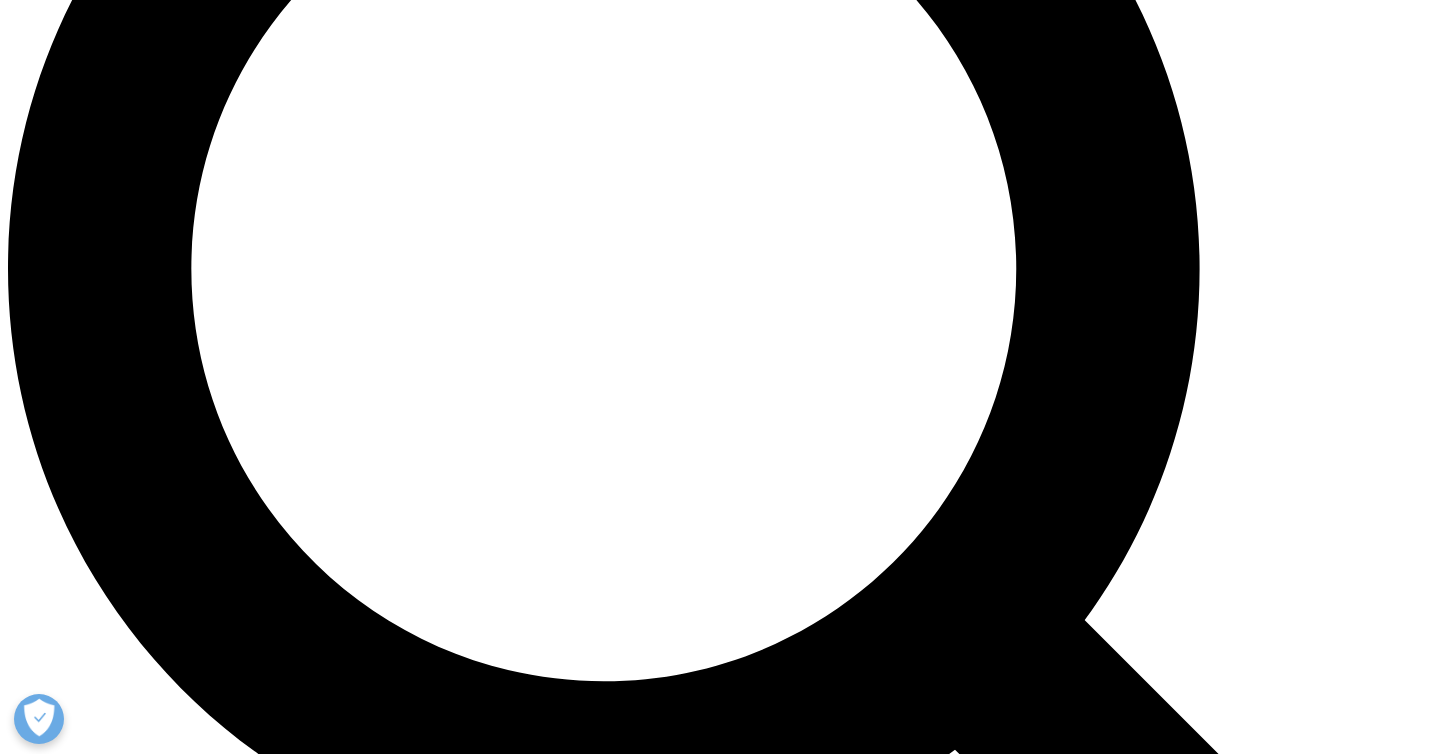 click on "Commercial & Brand Solutions" at bounding box center [149, 21484] 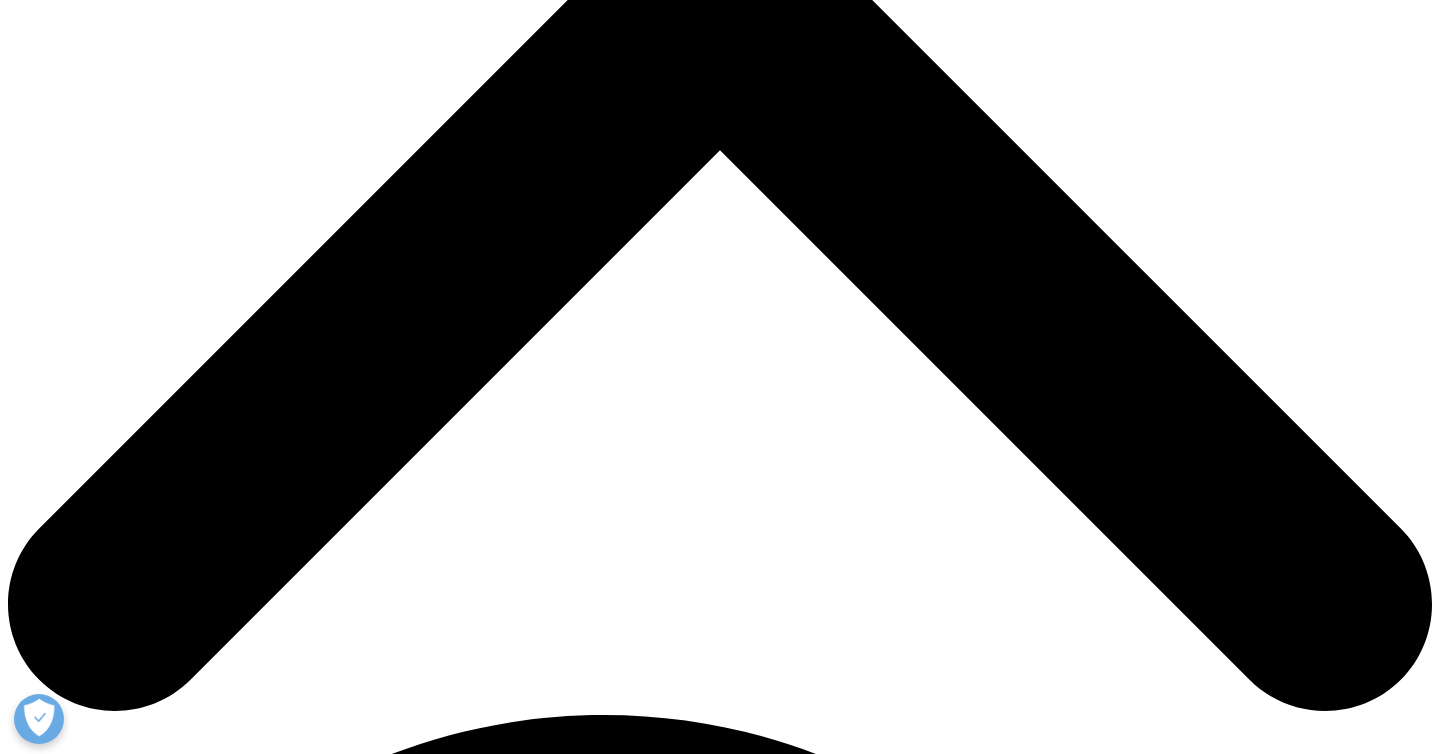 scroll, scrollTop: 741, scrollLeft: 0, axis: vertical 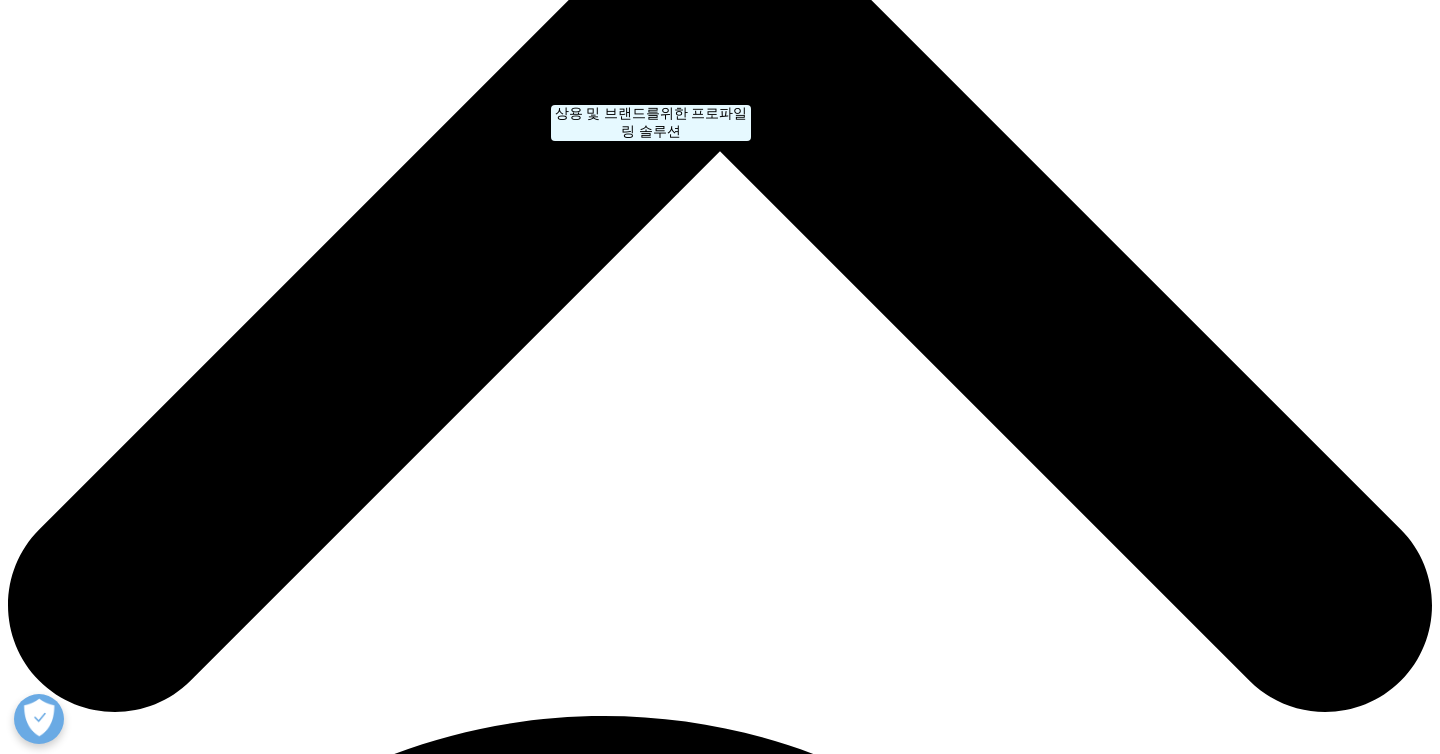 click on "RWE & Med Affairs Solutions" at bounding box center [146, 29075] 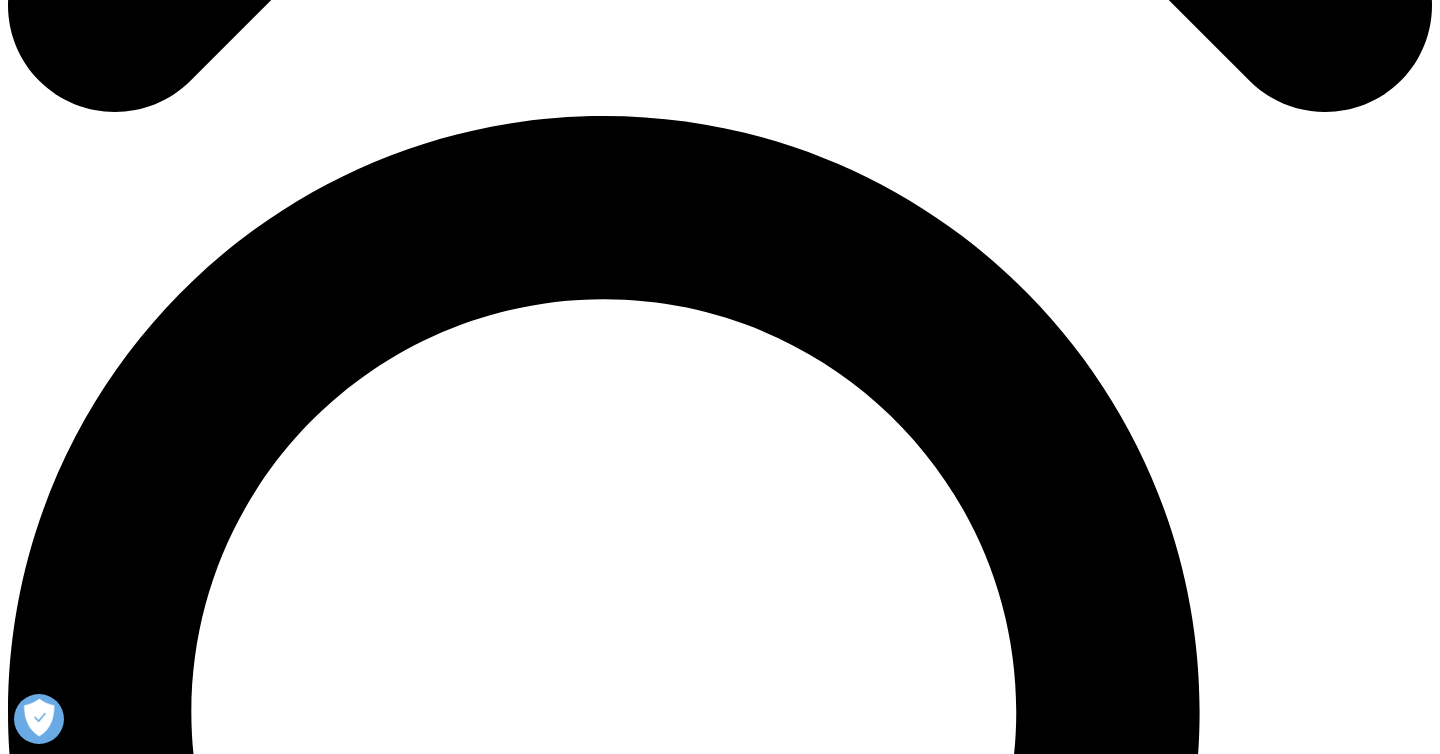 scroll, scrollTop: 0, scrollLeft: 0, axis: both 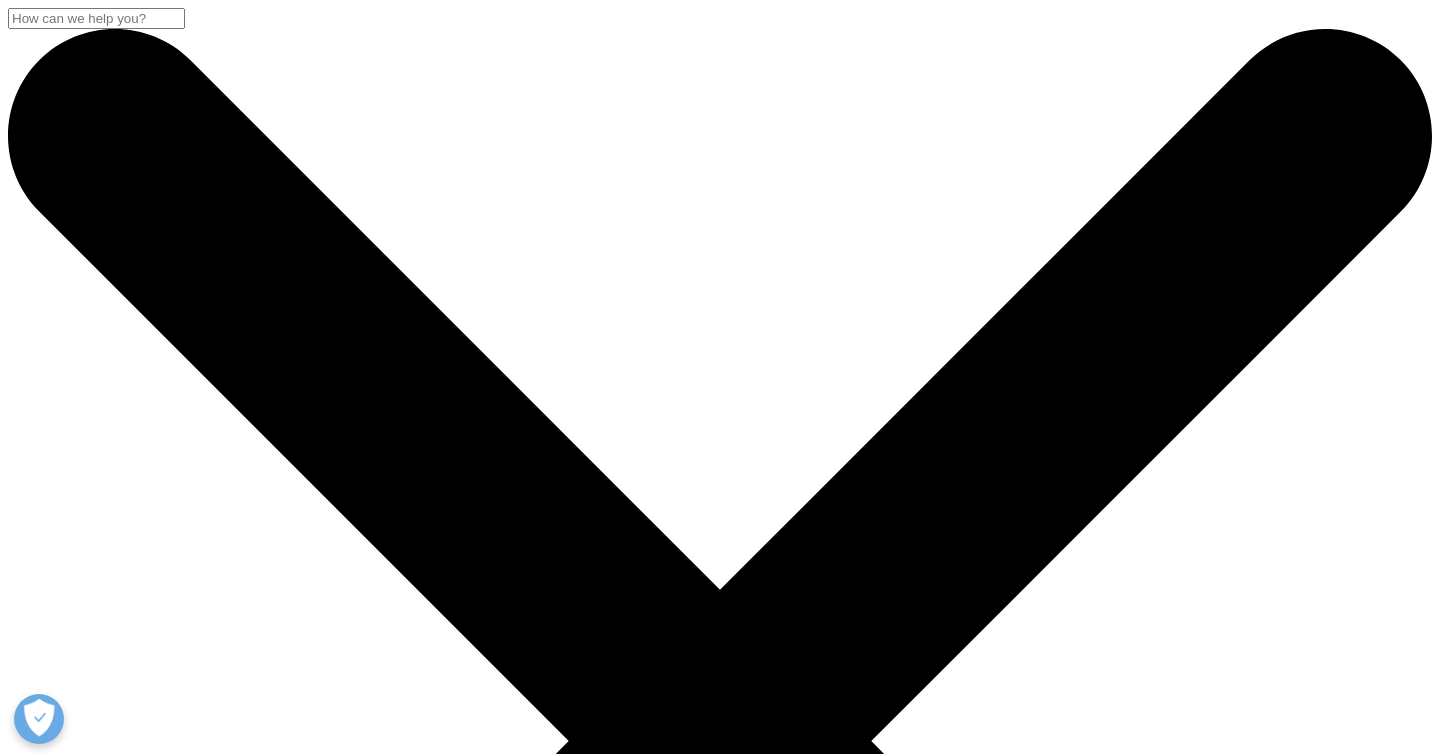 click on "About" at bounding box center [68, 14909] 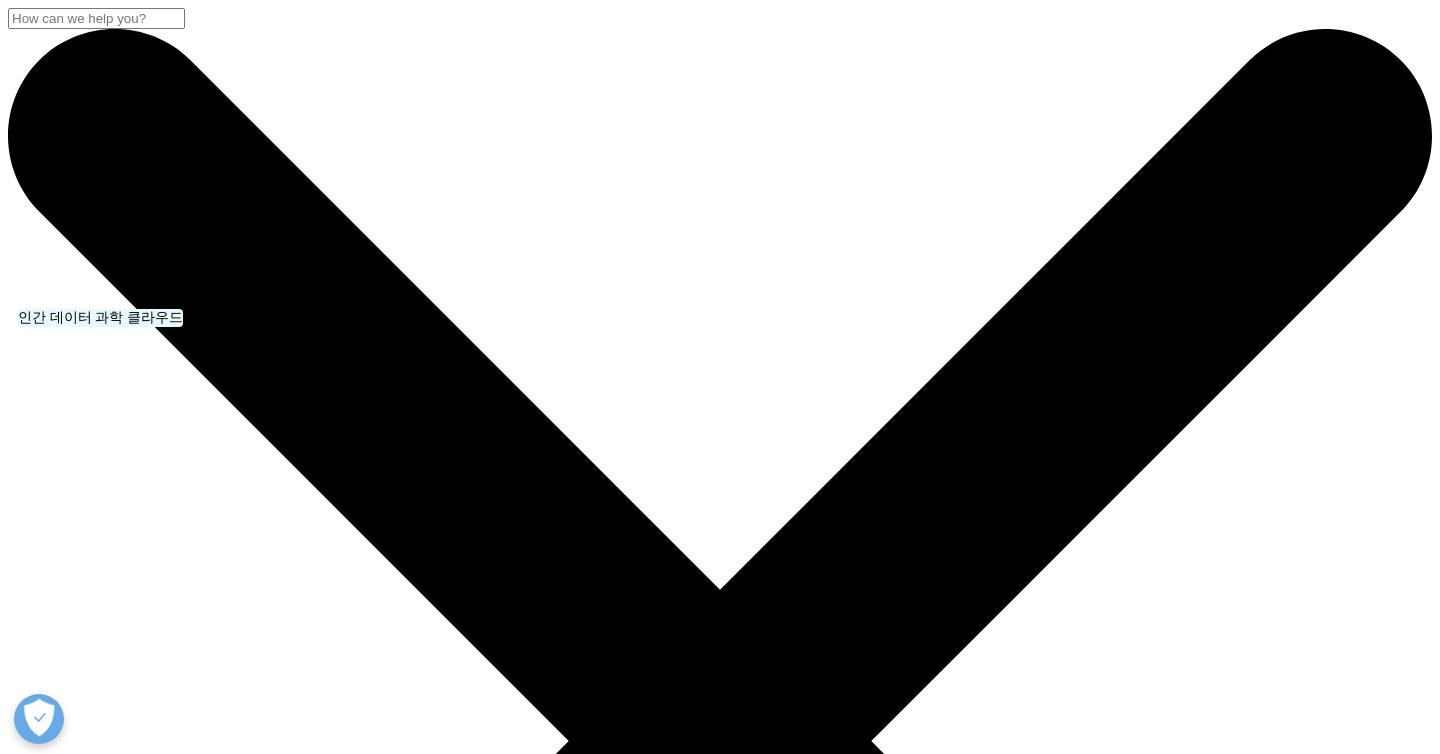 click on "Human Data Science Cloud" at bounding box center (177, 15077) 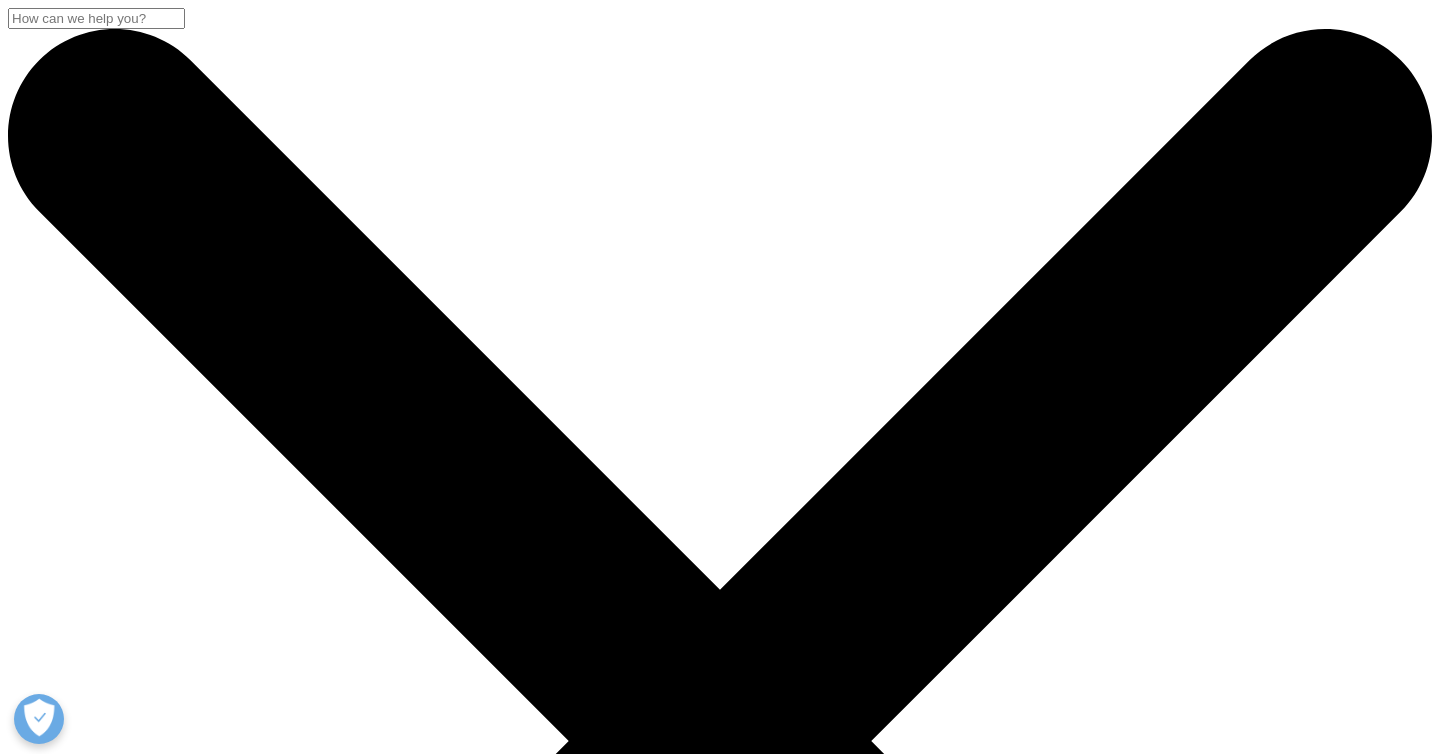scroll, scrollTop: 0, scrollLeft: 0, axis: both 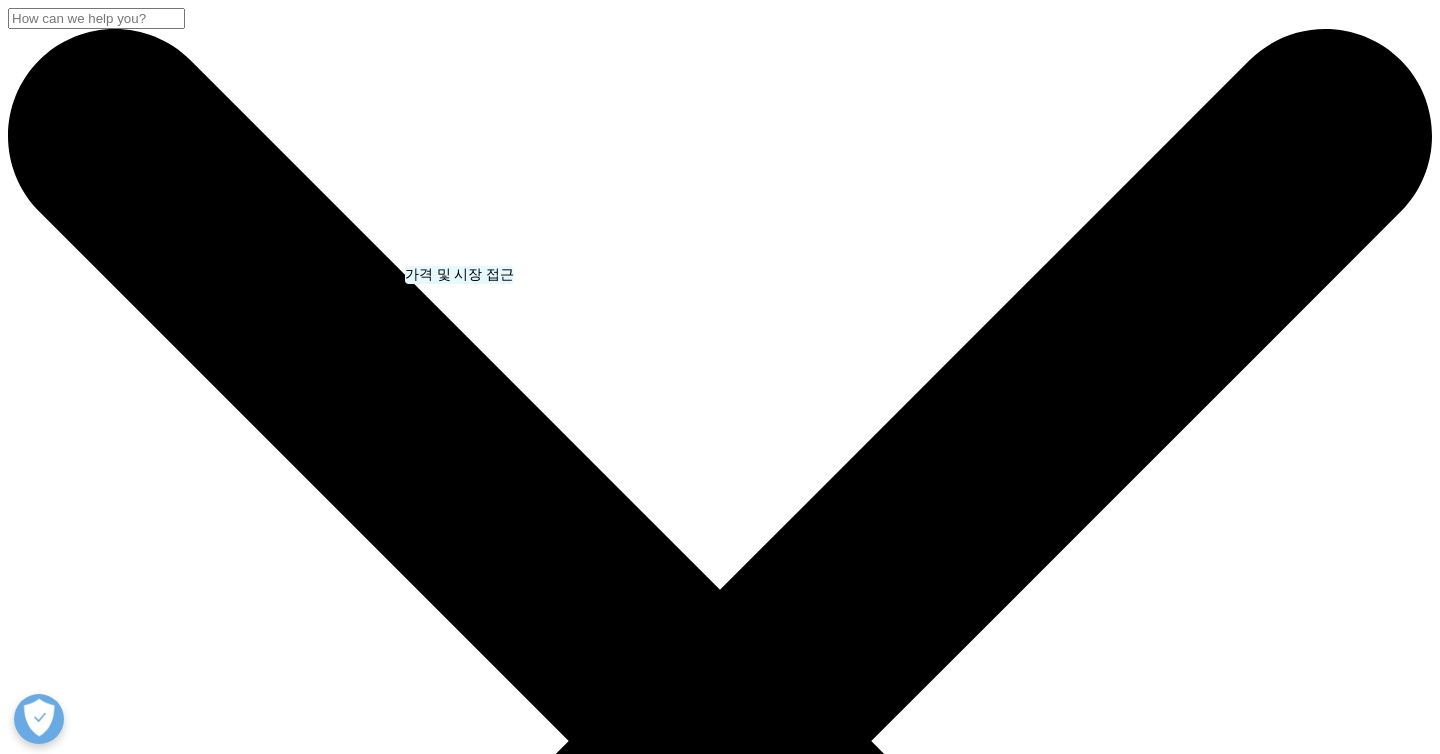 click on "Pricing & Market Access" at bounding box center (168, 12656) 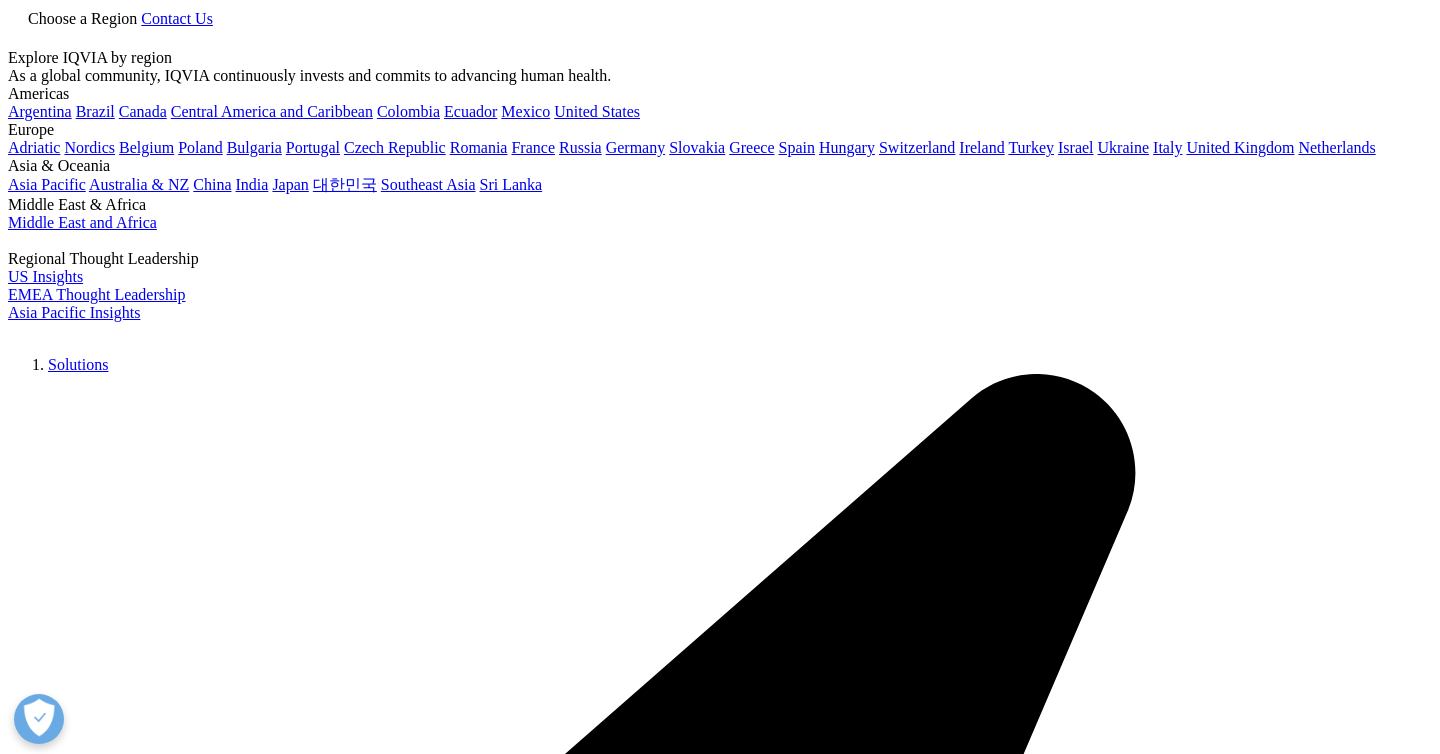 scroll, scrollTop: 0, scrollLeft: 0, axis: both 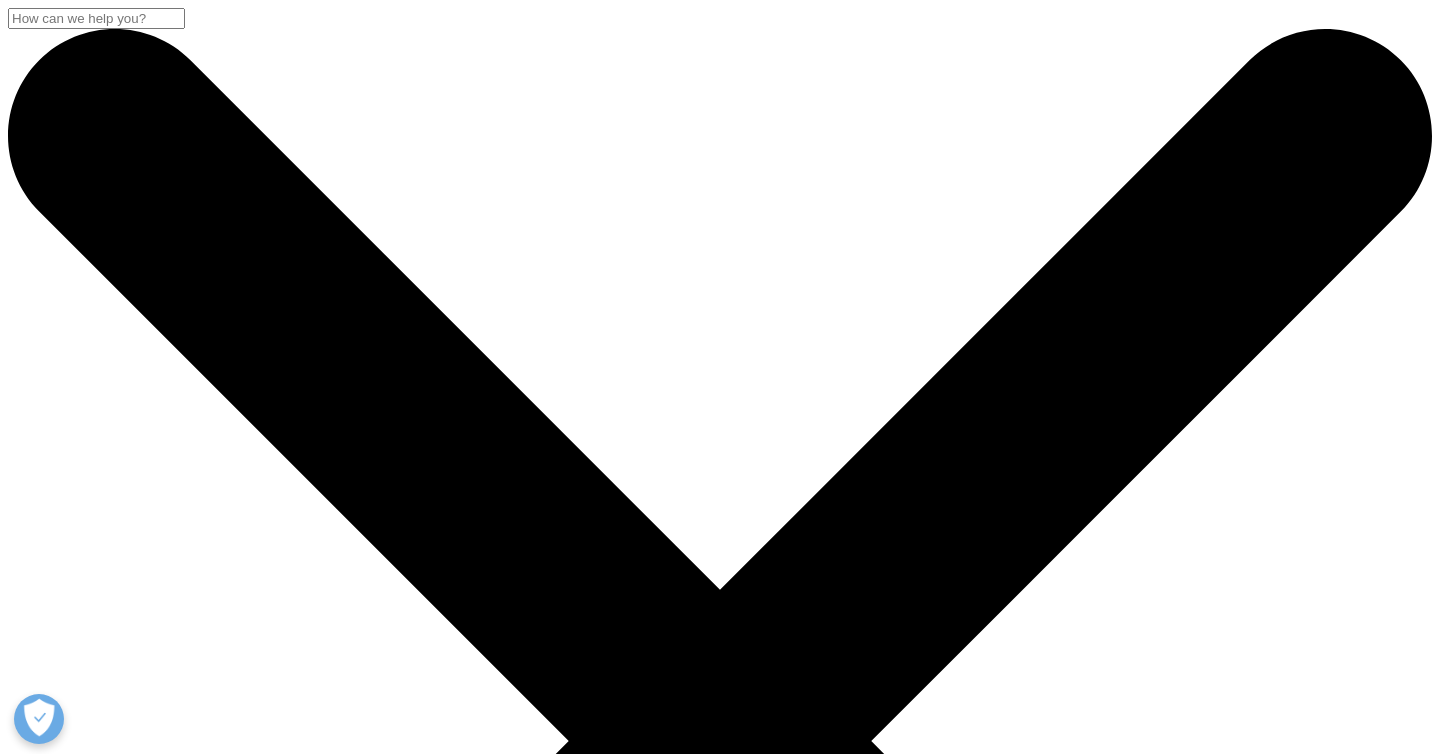 click on "Health Data Apps & AI" at bounding box center (163, 13831) 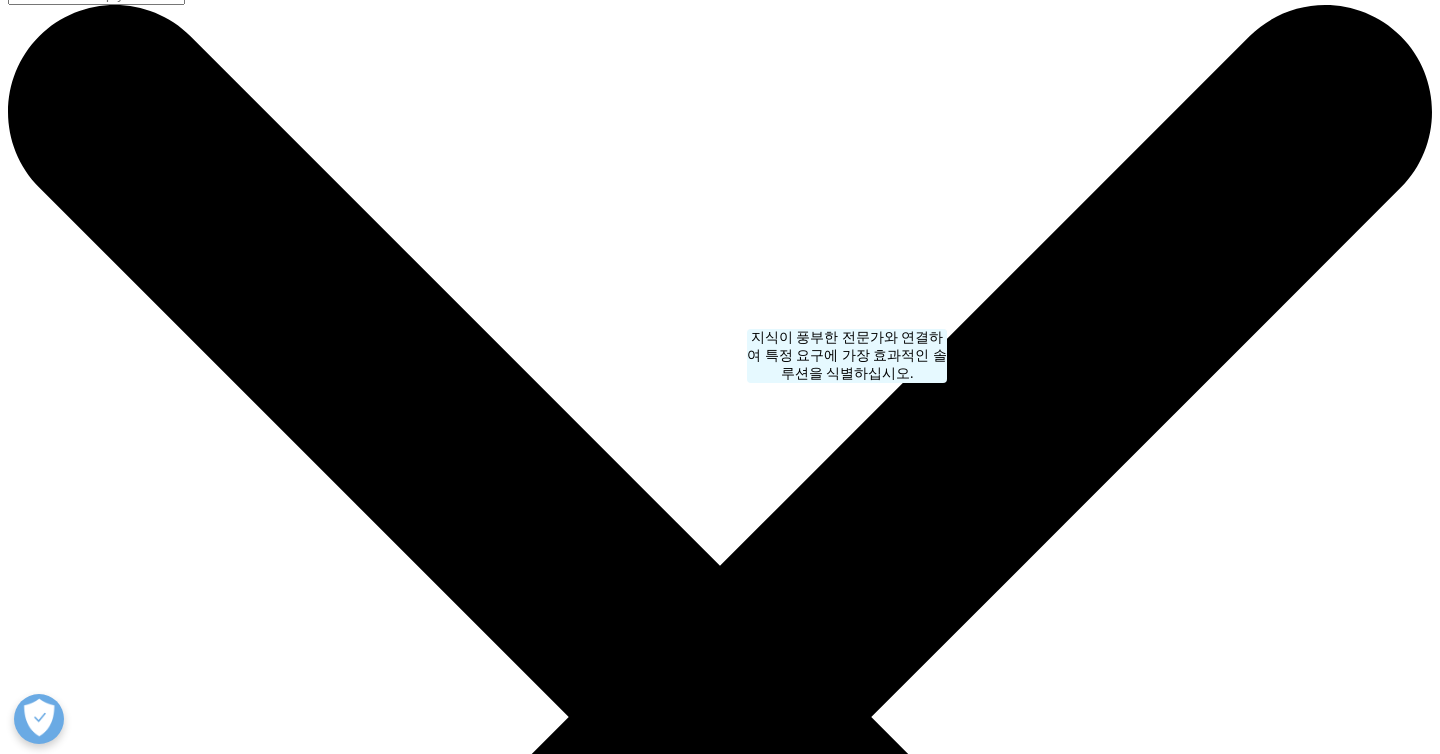 scroll, scrollTop: 0, scrollLeft: 0, axis: both 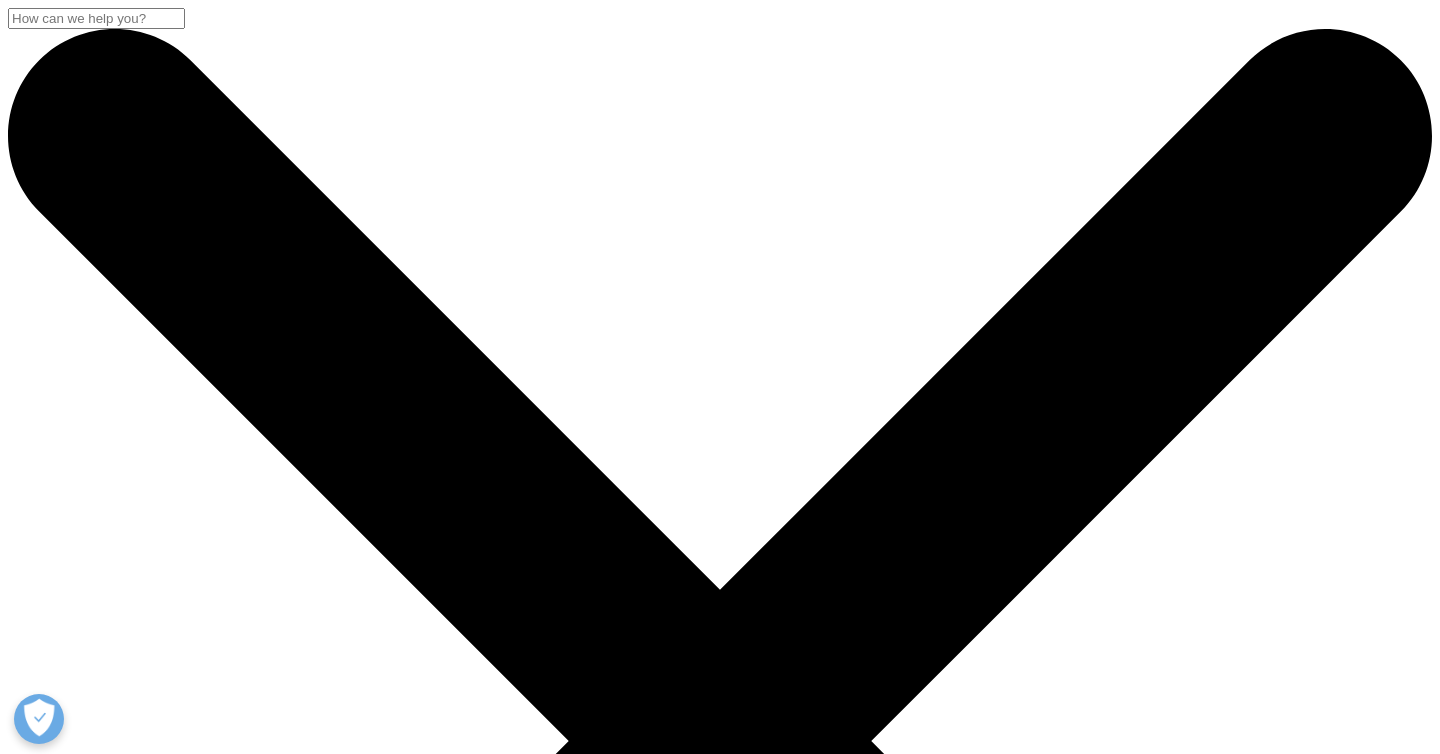 click on "Choose a Region" at bounding box center (82, 4323) 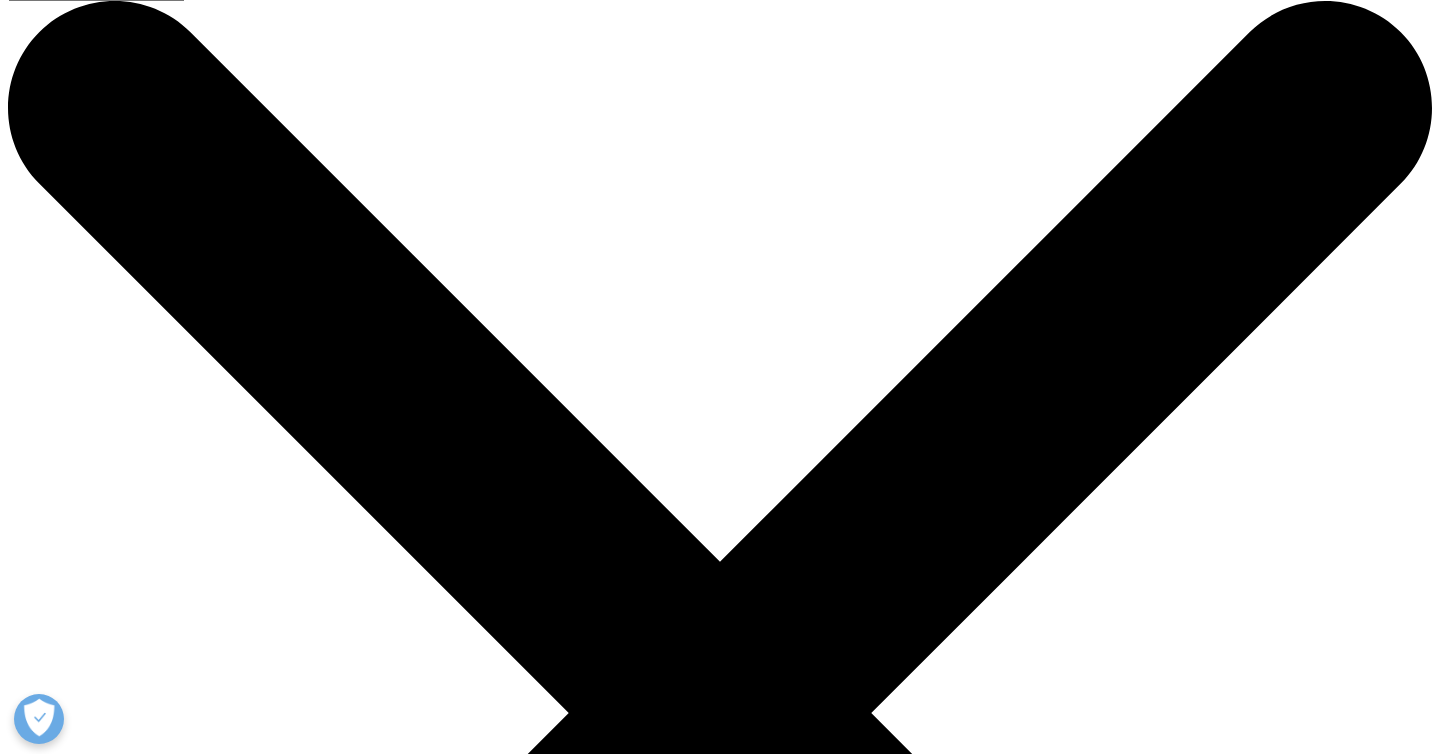 scroll, scrollTop: 0, scrollLeft: 0, axis: both 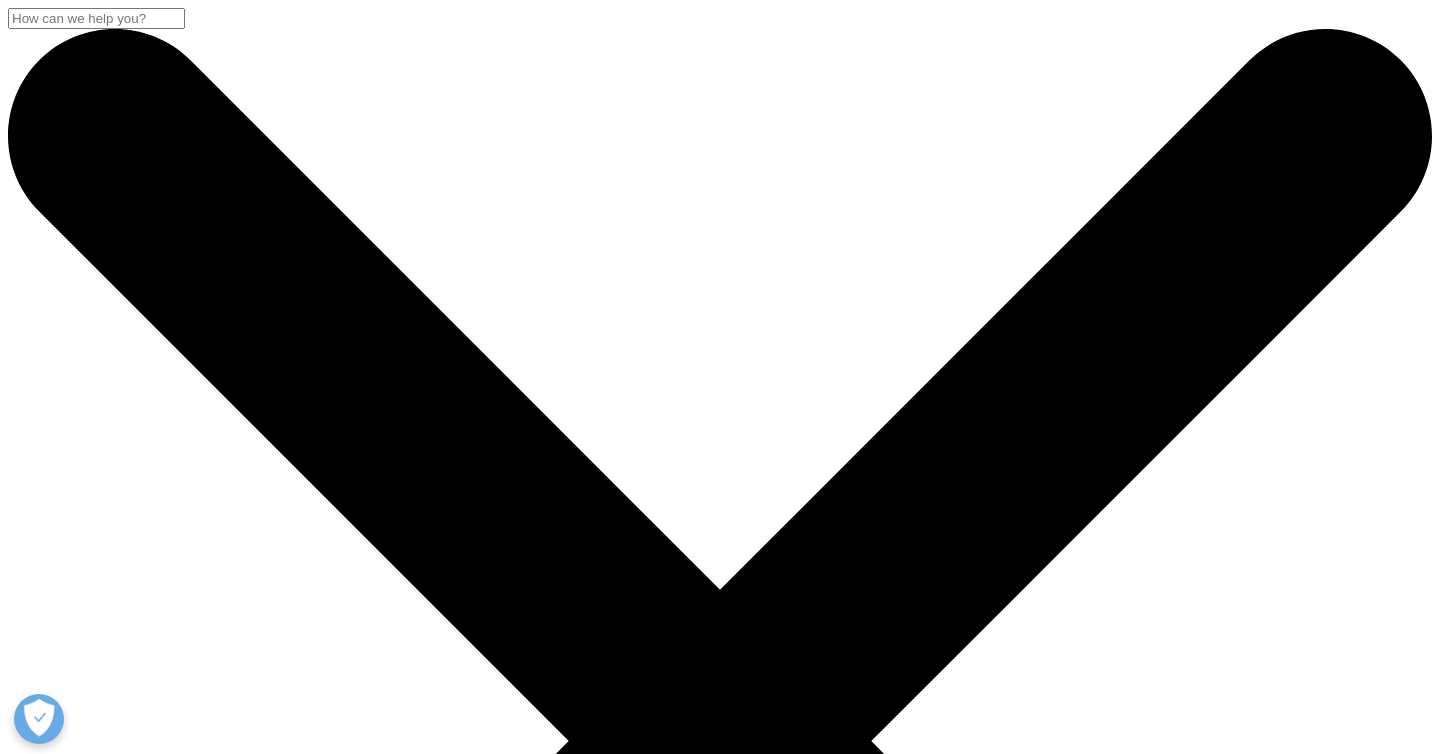 click on "Locations
[COUNTRY]" at bounding box center [720, 24750] 